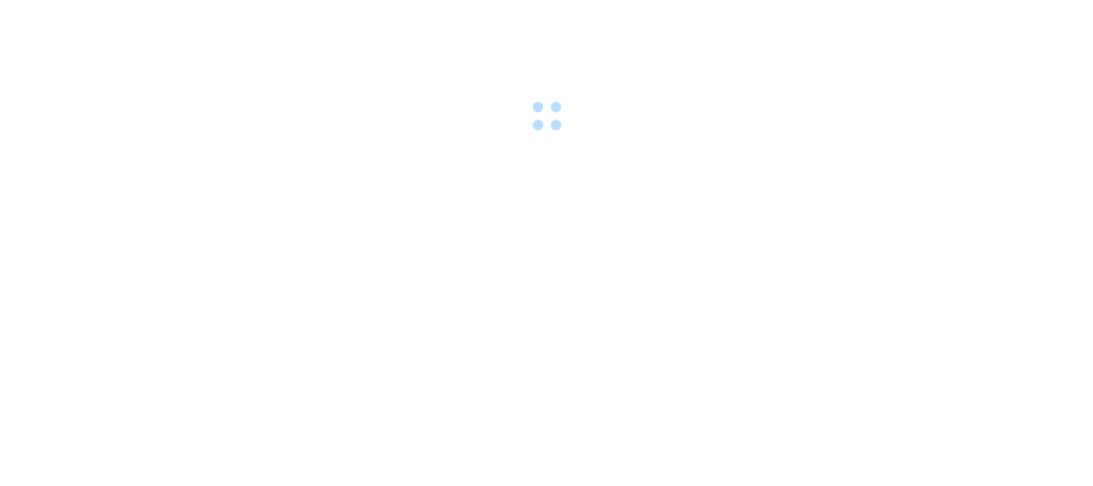 scroll, scrollTop: 0, scrollLeft: 0, axis: both 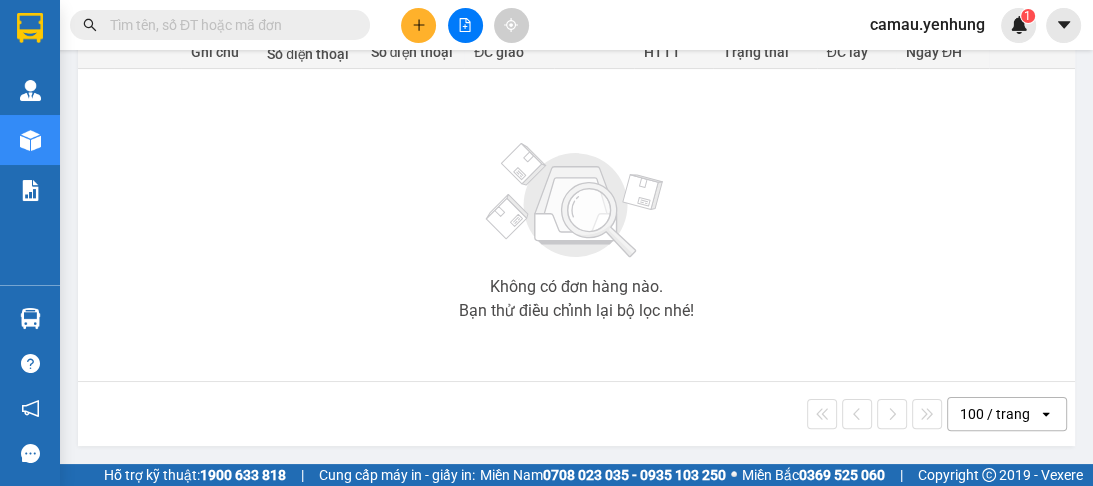 click at bounding box center [418, 25] 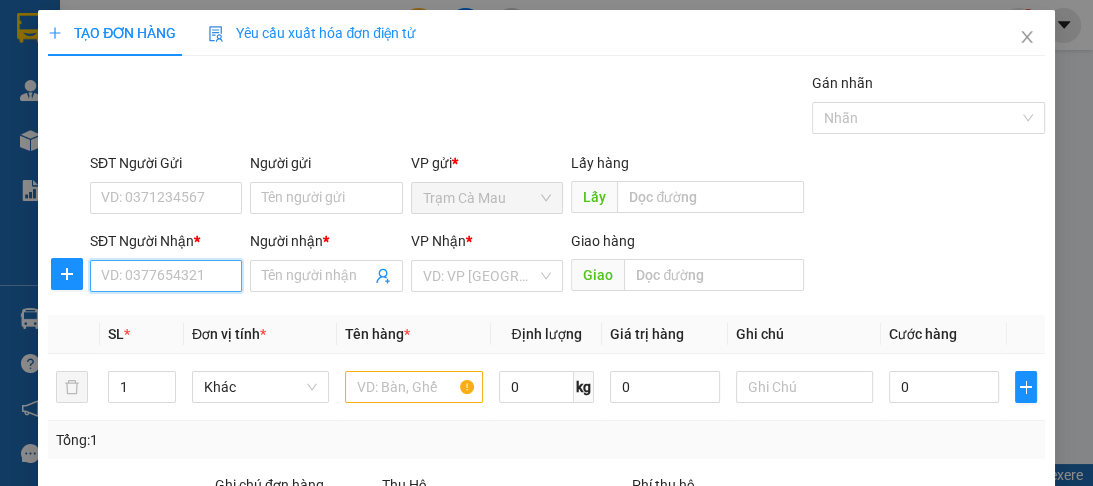 click on "SĐT Người Nhận  *" at bounding box center (166, 276) 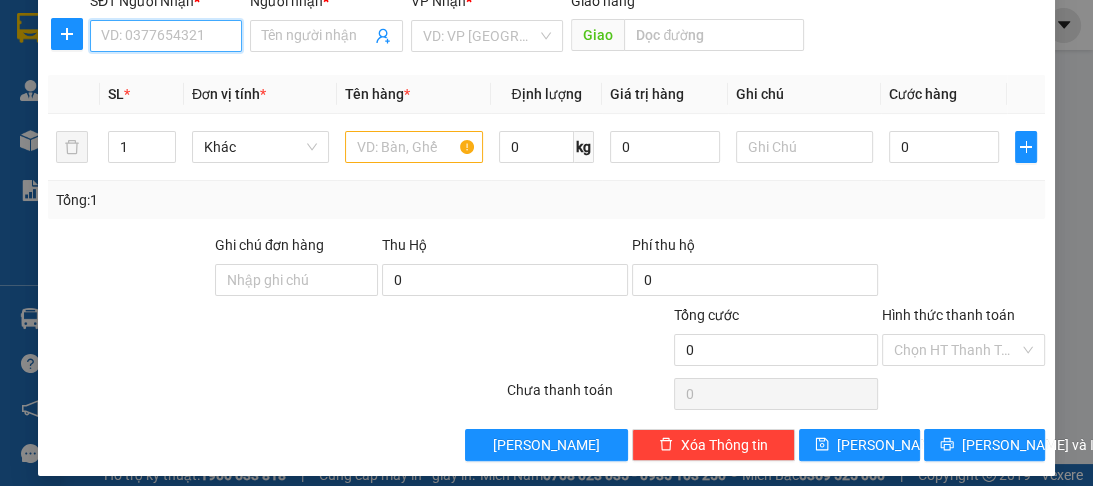 scroll, scrollTop: 252, scrollLeft: 0, axis: vertical 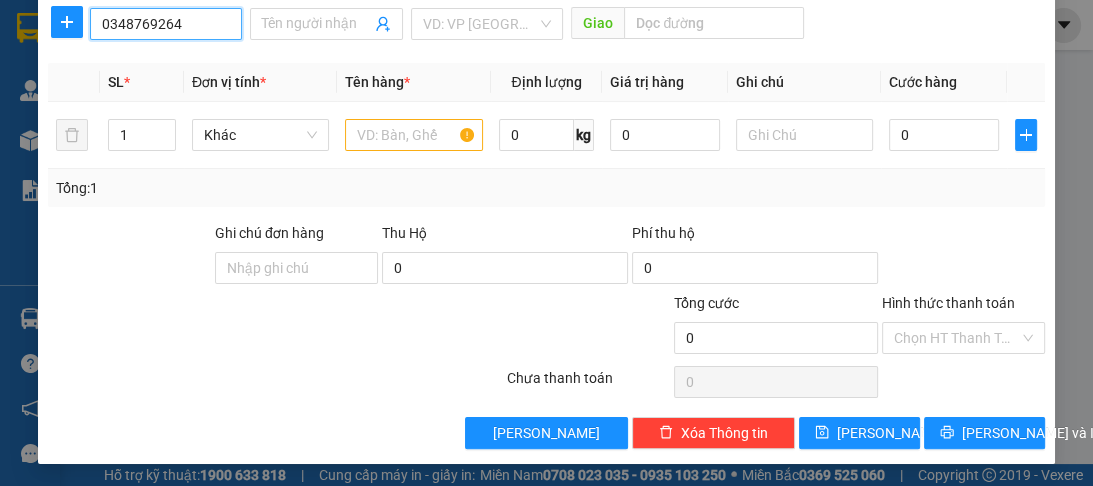 type on "0348769264" 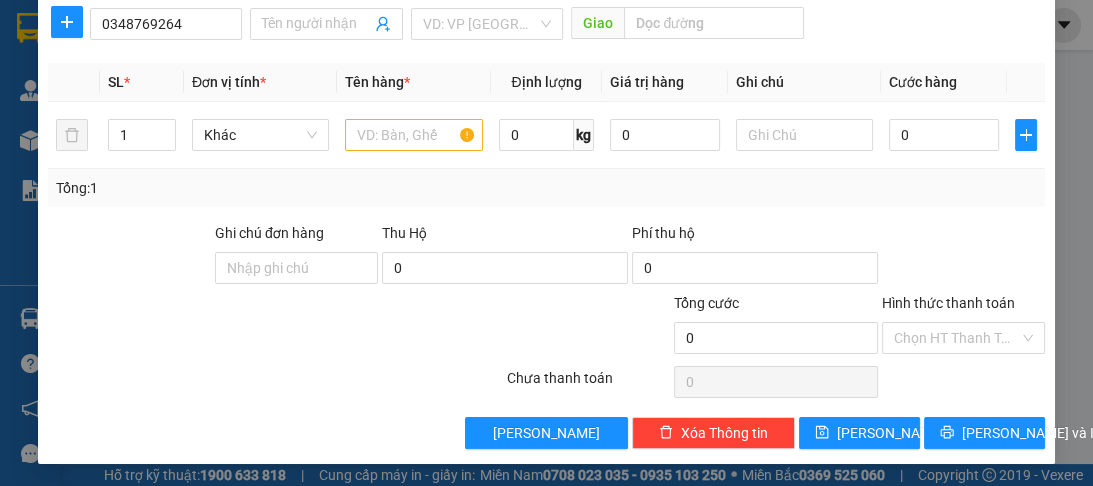 click on "Người nhận  * Tên người nhận" at bounding box center [326, 13] 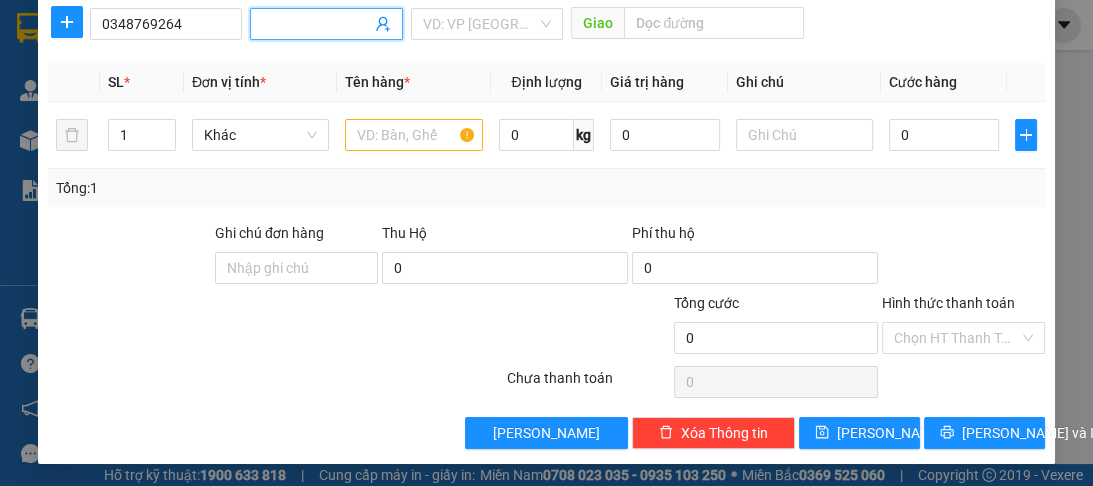 click on "Người nhận  *" at bounding box center [316, 24] 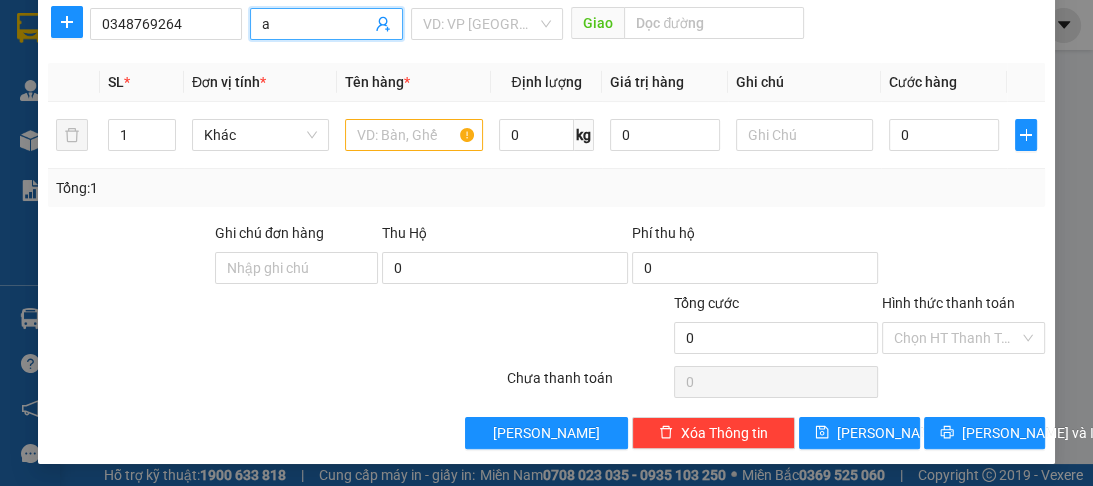 type on "a" 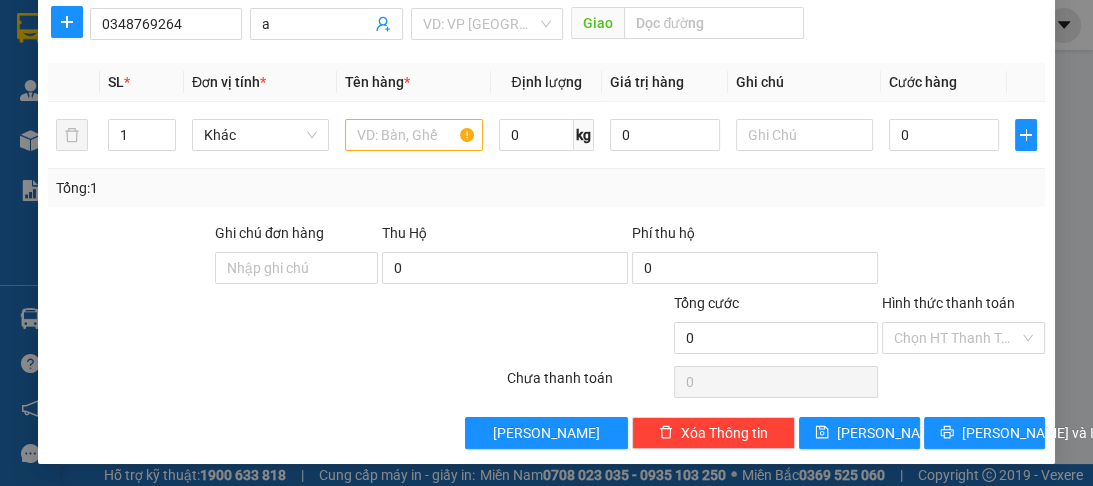 click on "VP Nhận  *" at bounding box center [487, -7] 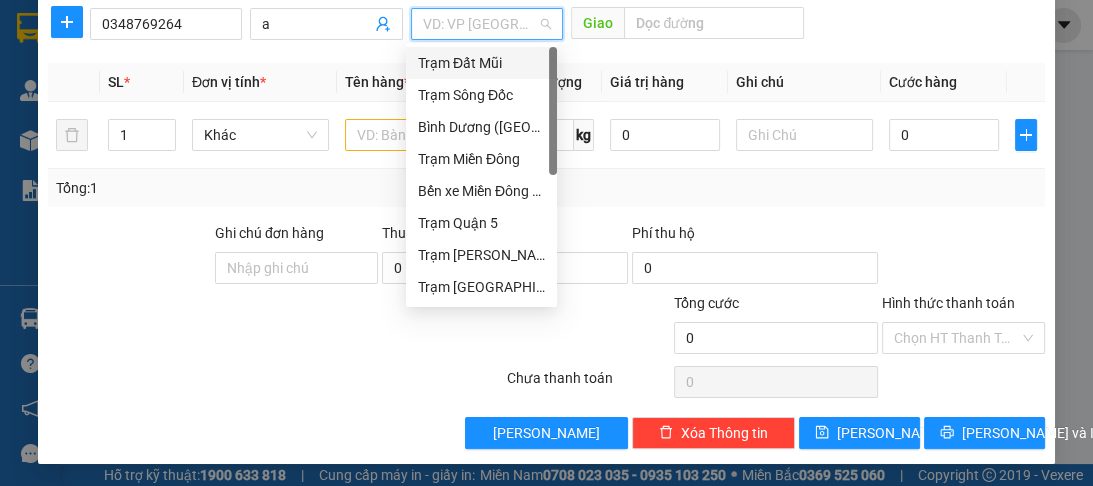 click at bounding box center (480, 24) 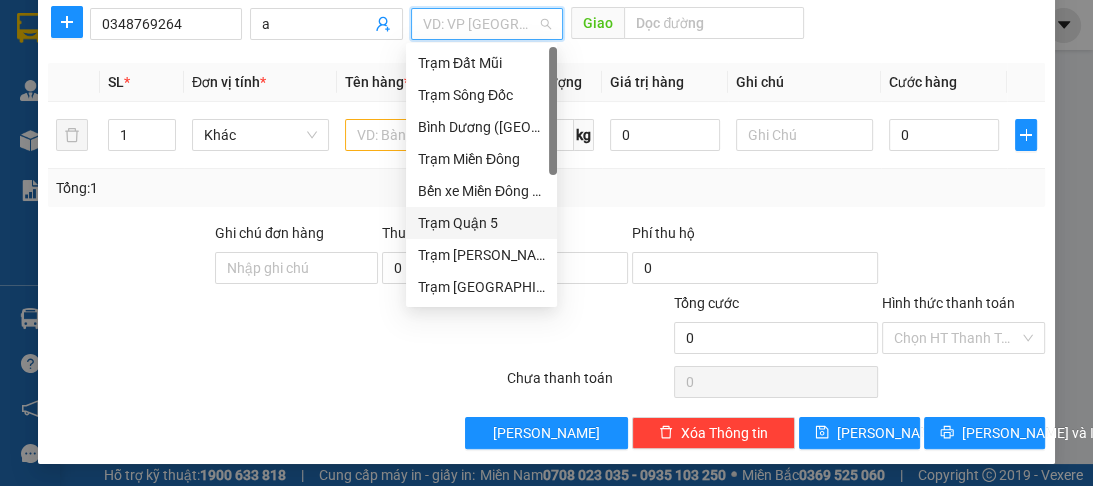 click on "Trạm Quận 5" at bounding box center (481, 223) 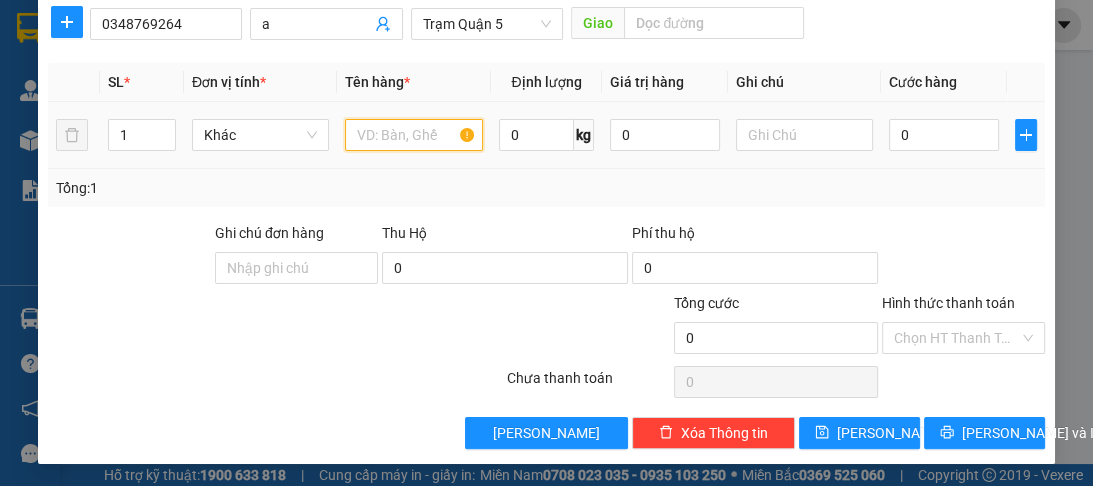 click at bounding box center (413, 135) 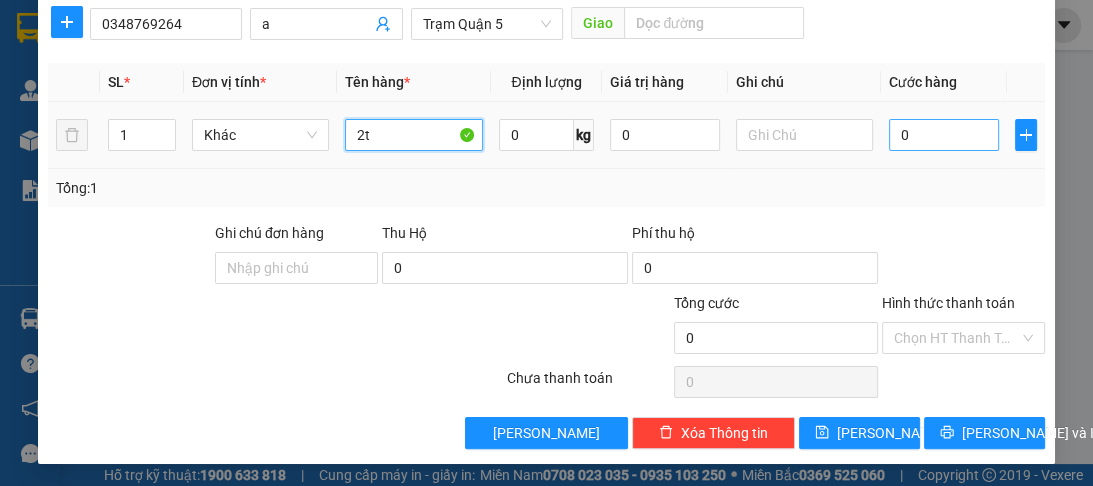type on "2t" 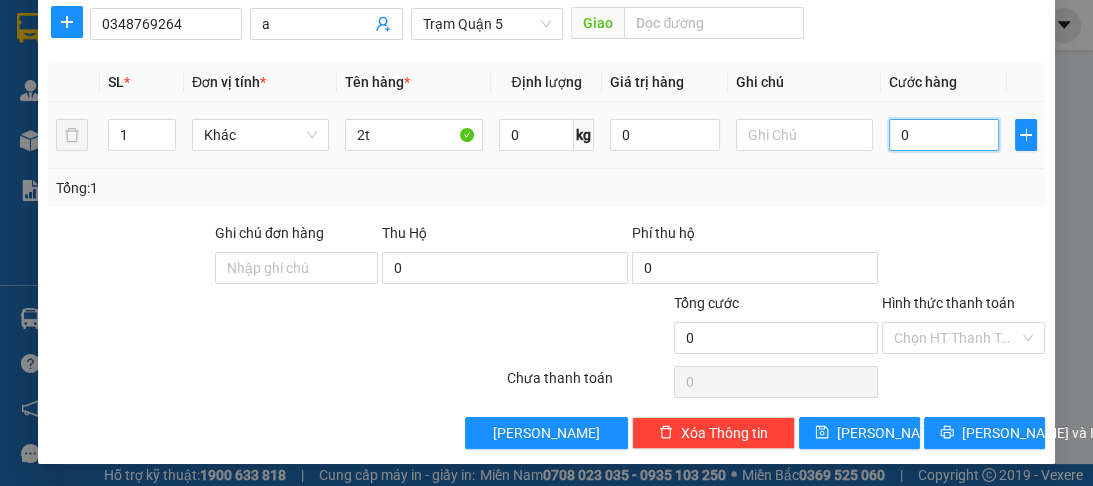click on "0" at bounding box center [944, 135] 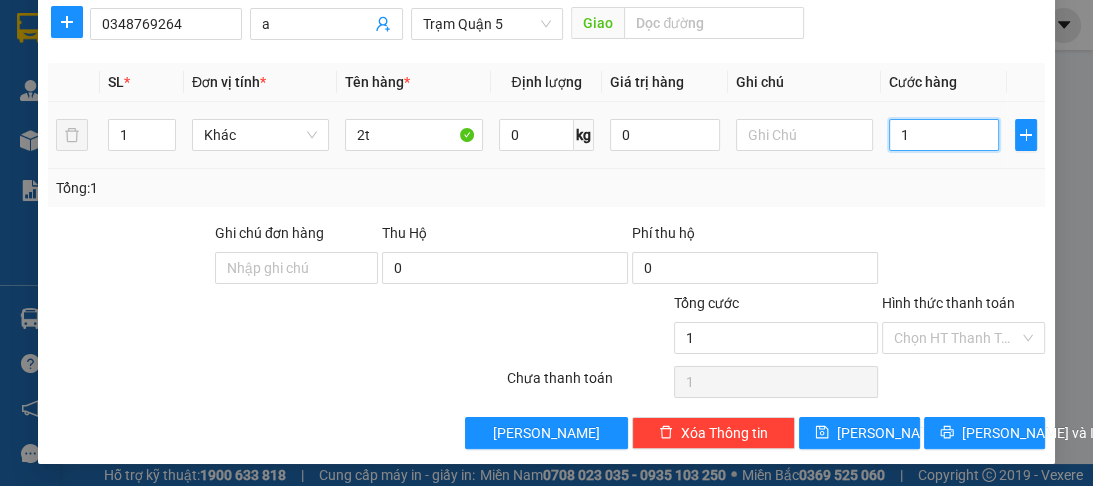 type on "10" 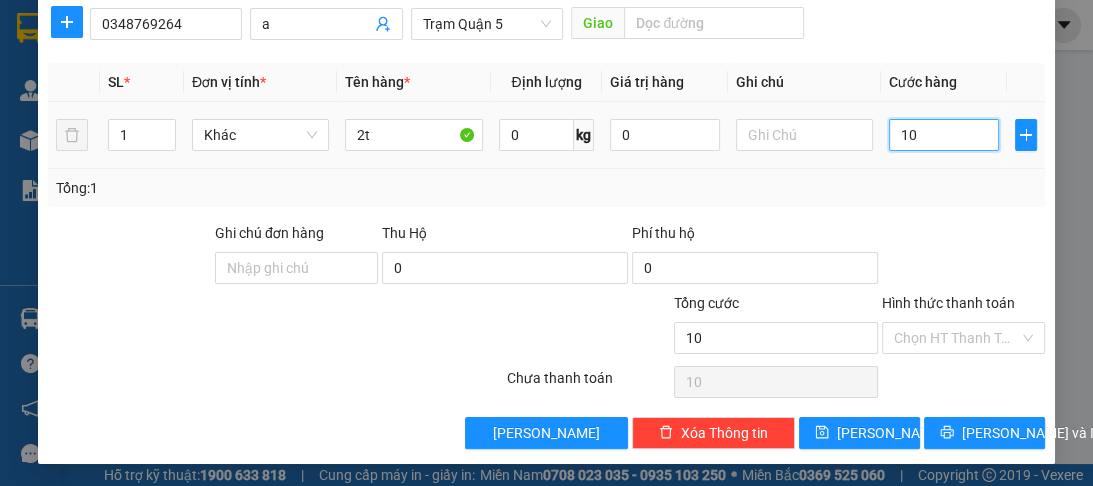 type on "100" 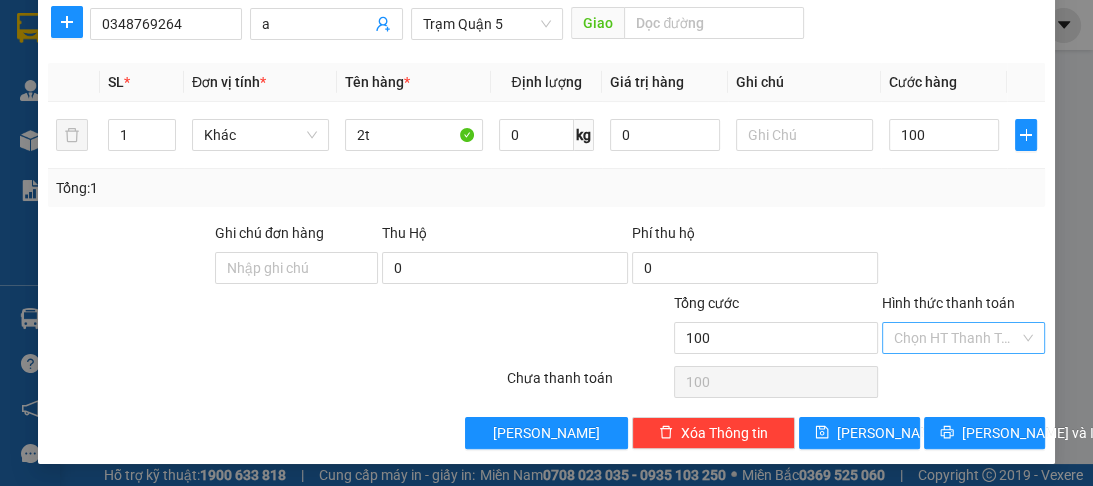 type on "100.000" 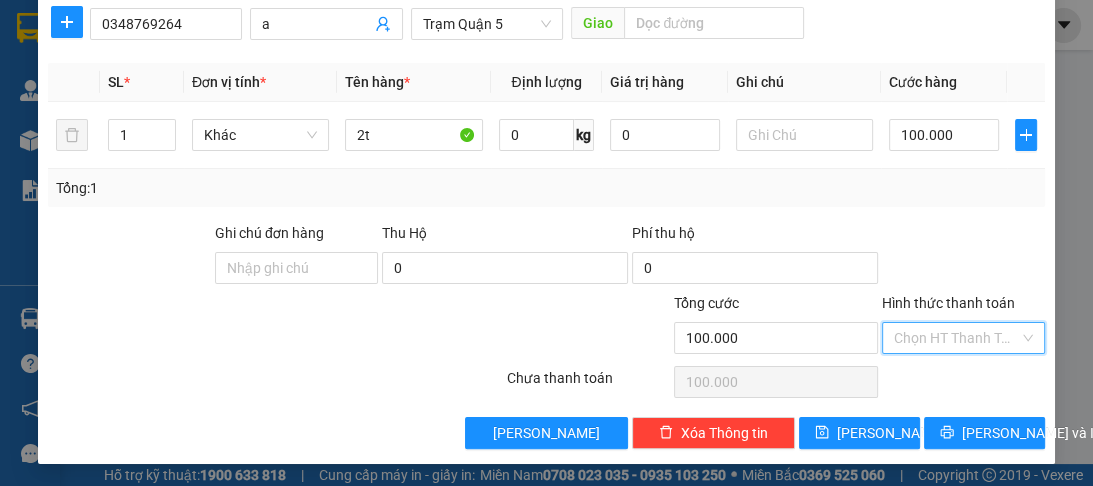 click on "Hình thức thanh toán" at bounding box center [956, 338] 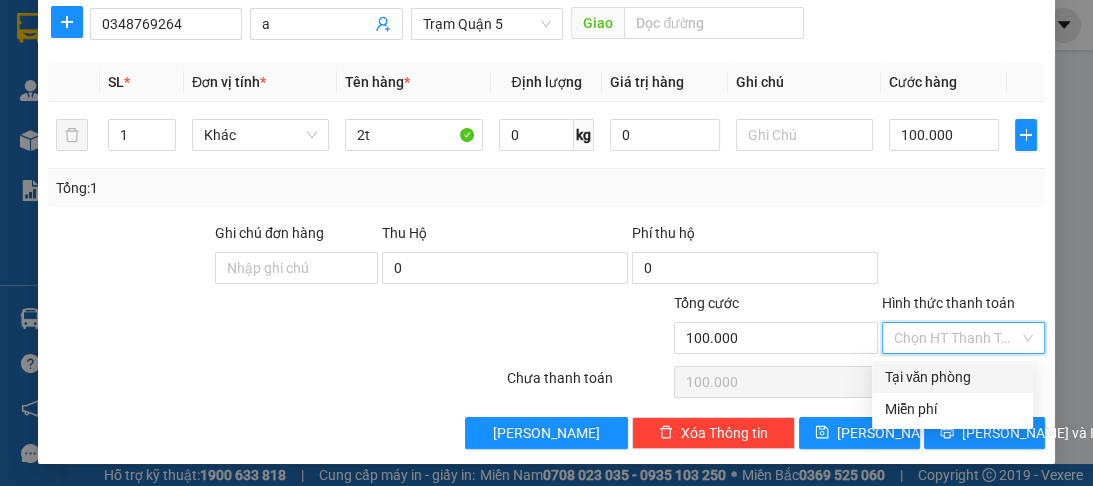 click on "Tại văn phòng" at bounding box center [952, 377] 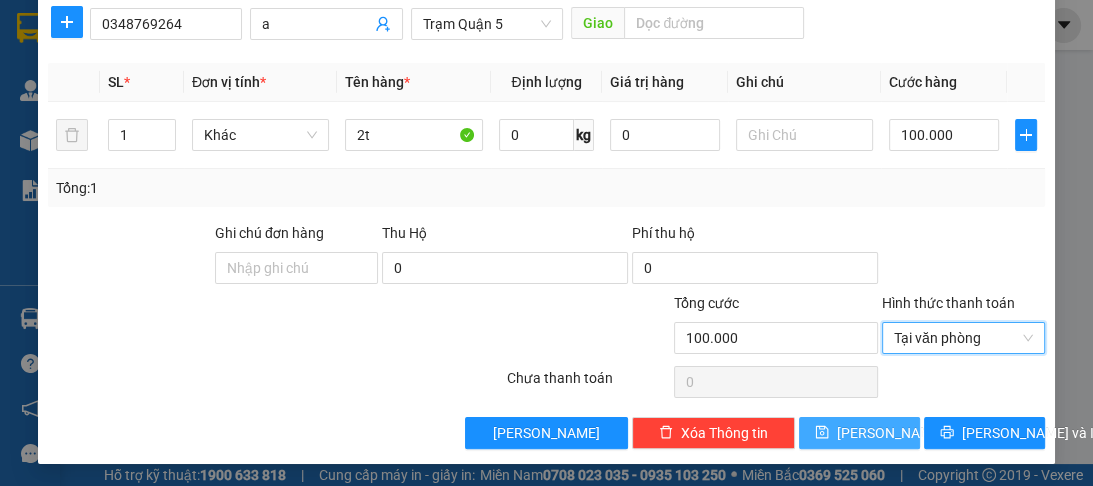 click on "[PERSON_NAME]" at bounding box center [859, 433] 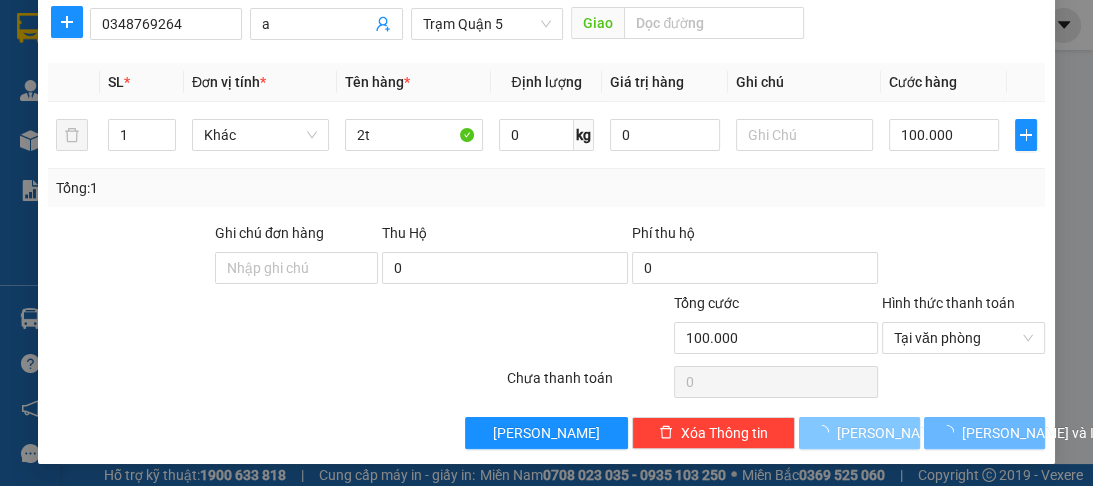 type 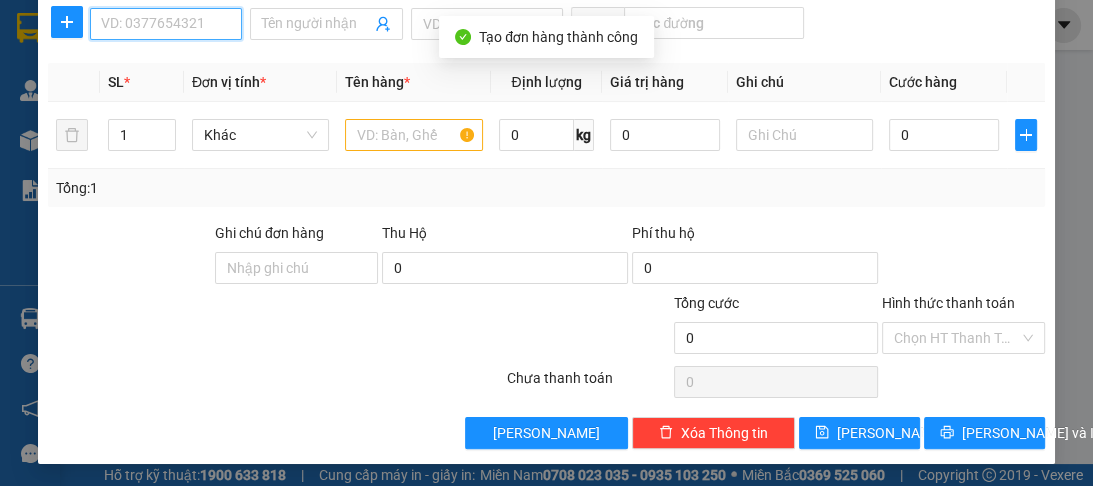 click on "SĐT Người Nhận  *" at bounding box center (166, 24) 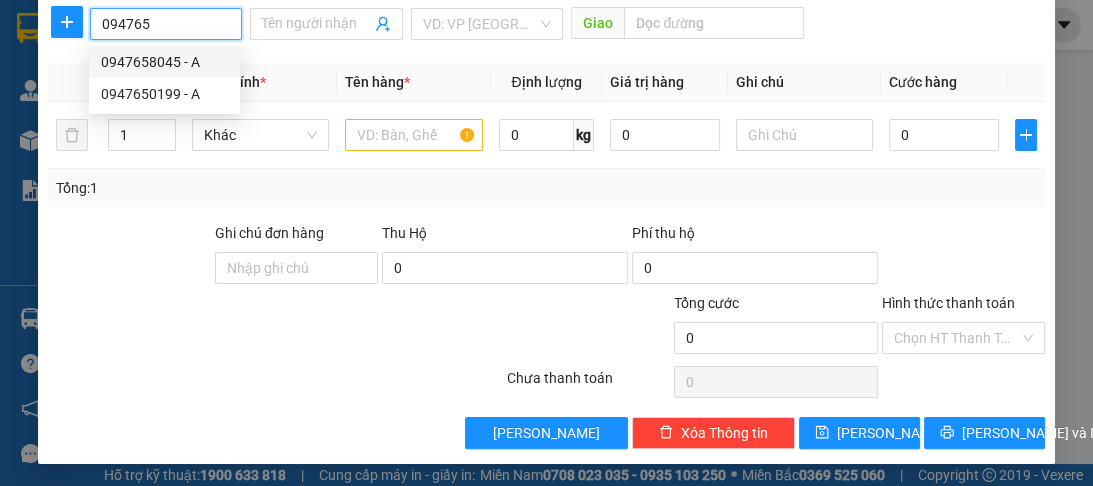 click on "0947658045 - A" at bounding box center (164, 62) 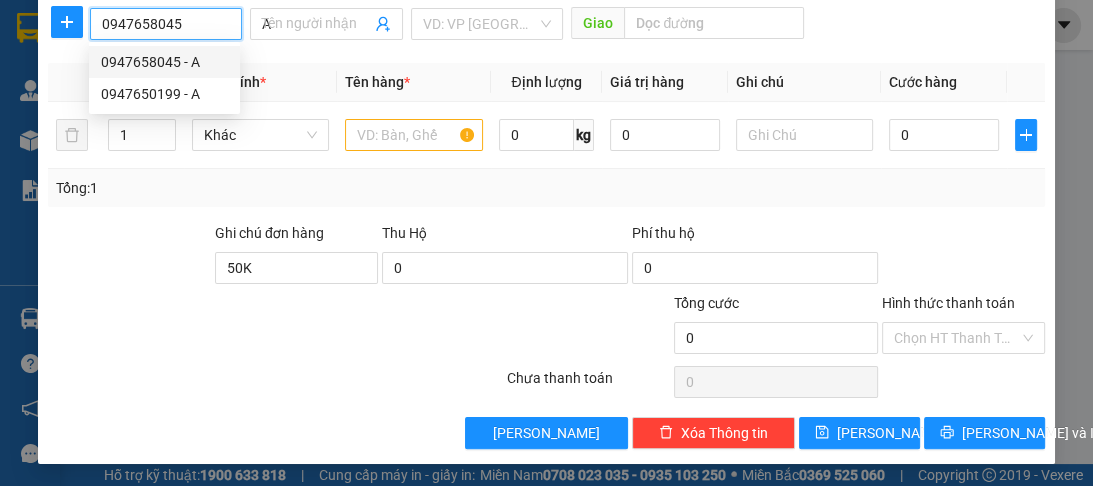 type on "50.000" 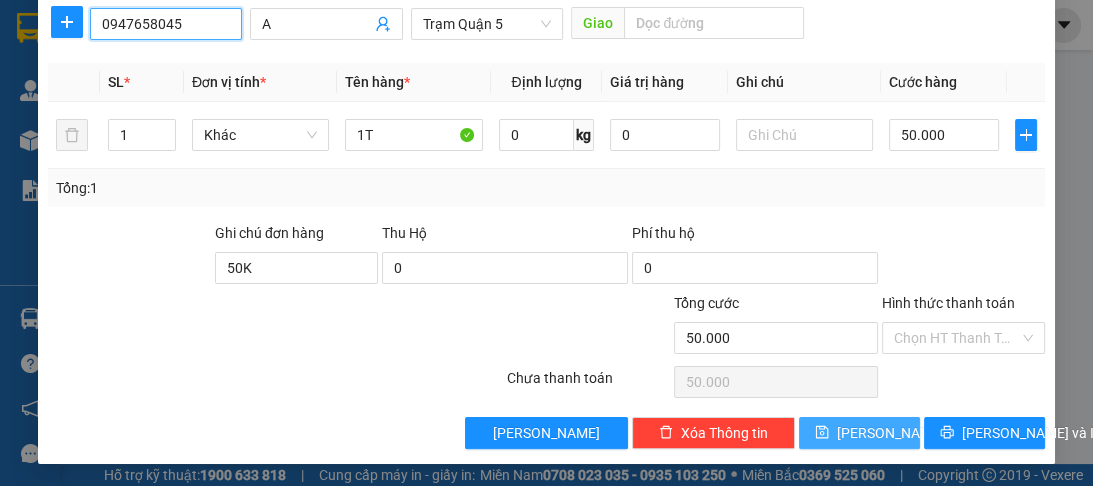 type on "0947658045" 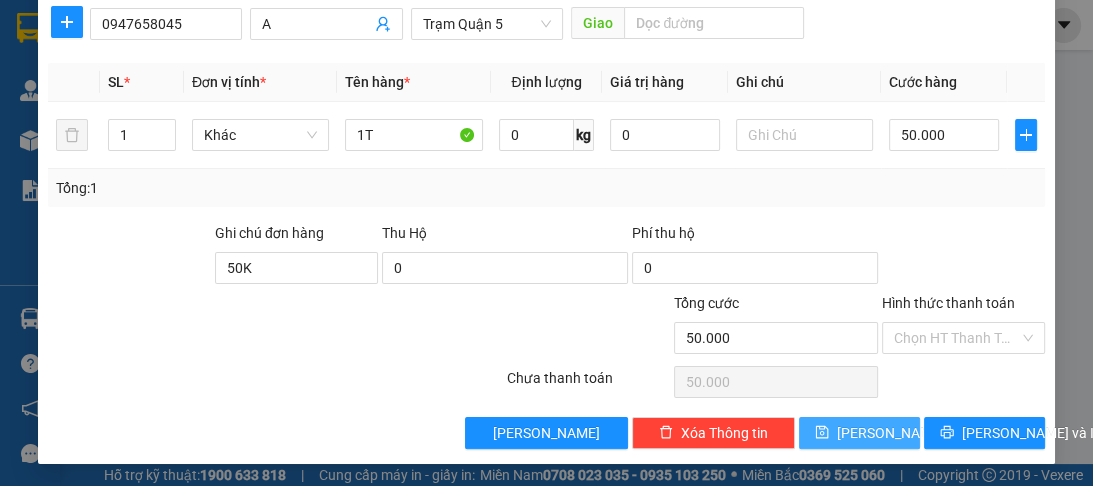 click on "[PERSON_NAME]" at bounding box center [890, 433] 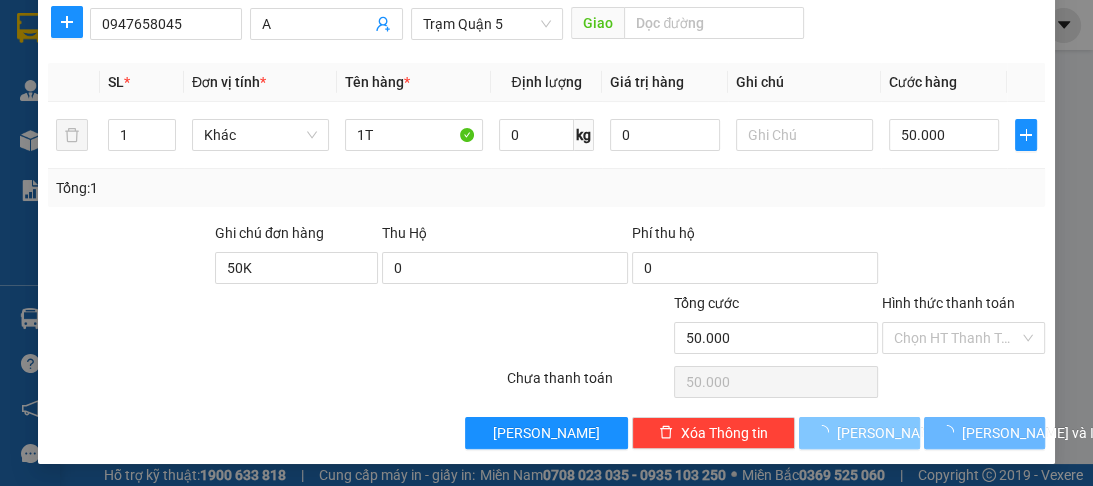 type 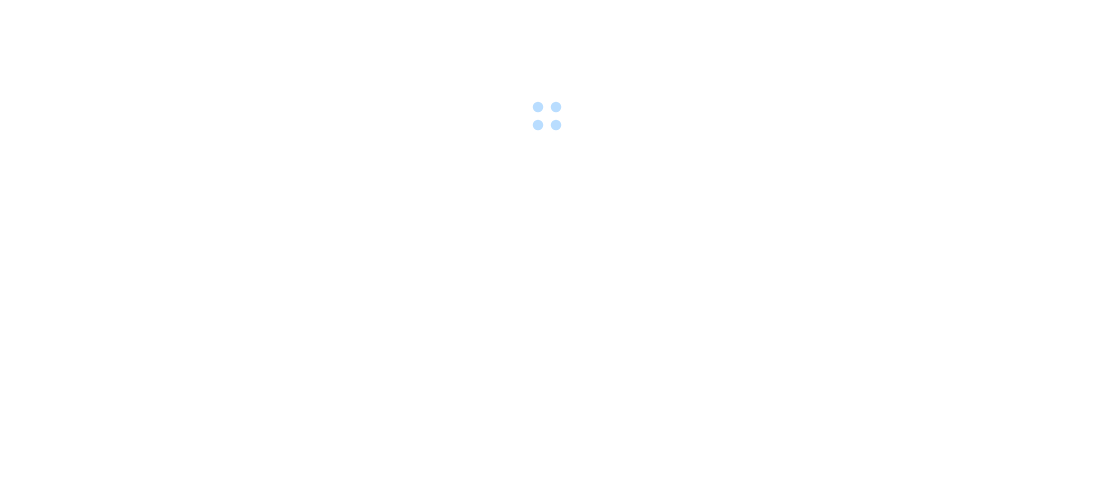 scroll, scrollTop: 0, scrollLeft: 0, axis: both 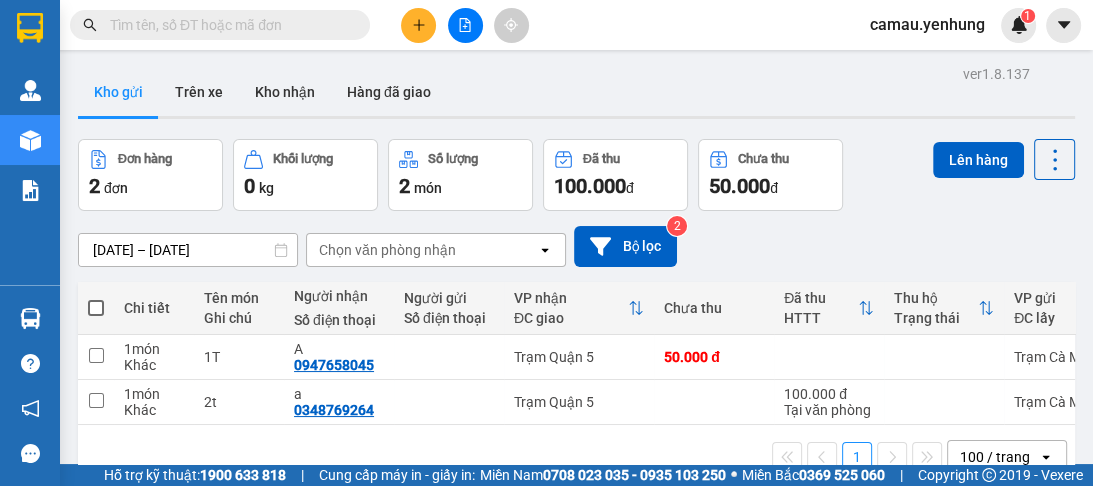 click 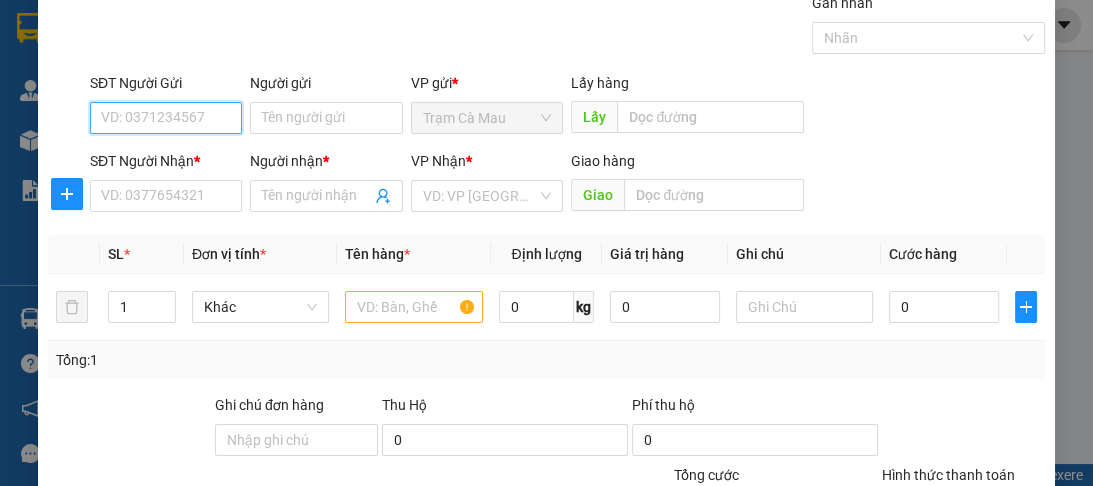 scroll, scrollTop: 80, scrollLeft: 0, axis: vertical 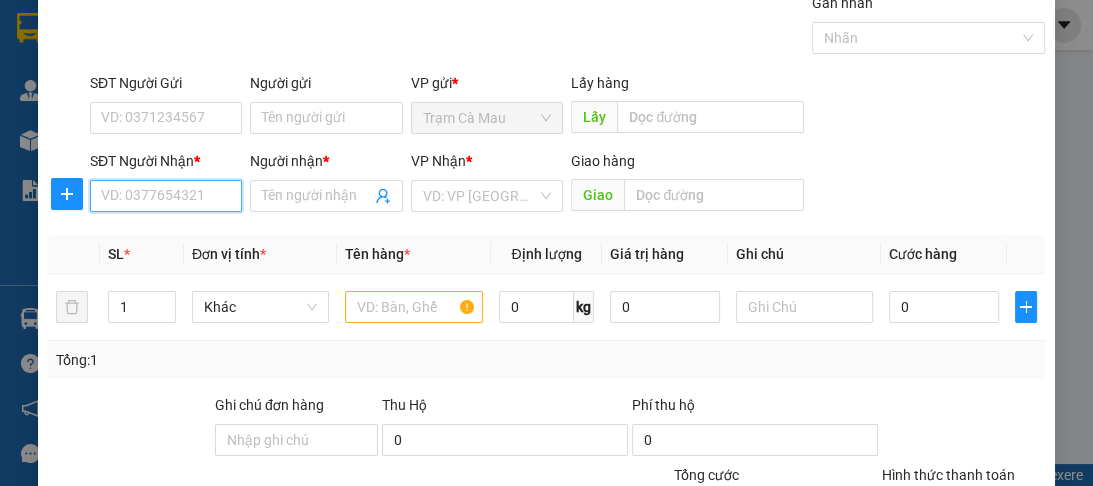 click on "SĐT Người Nhận  *" at bounding box center [166, 196] 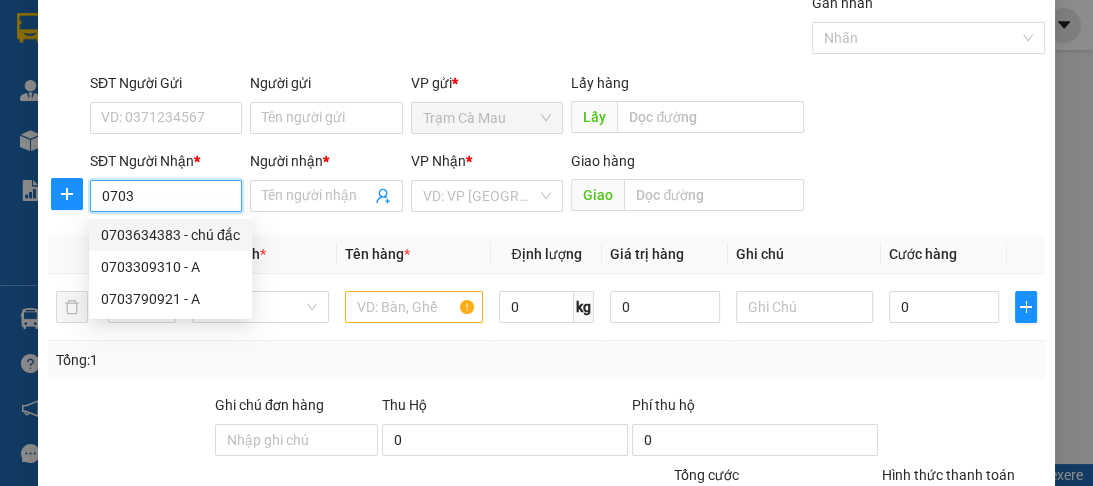 click on "0703634383 - chú đắc" at bounding box center [170, 235] 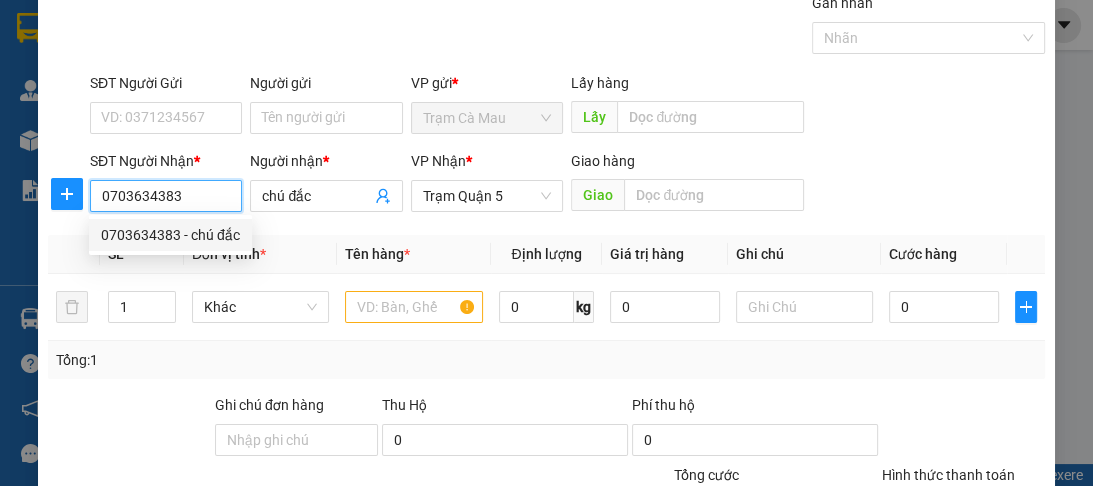 type on "40.000" 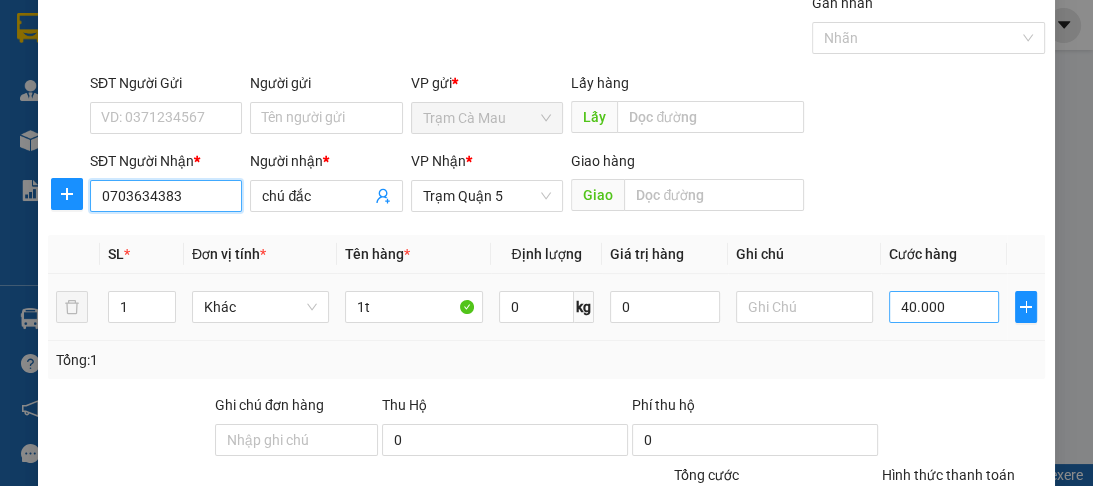type on "0703634383" 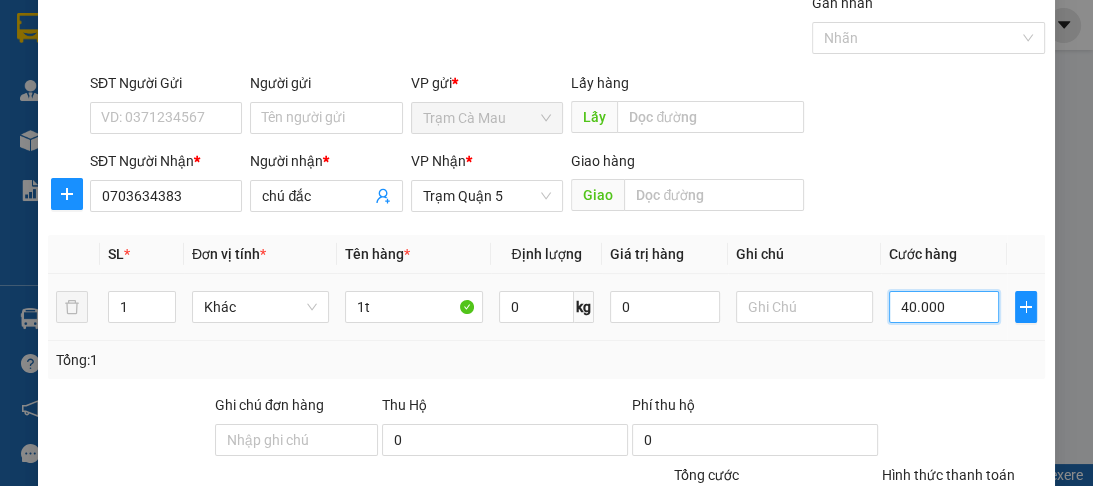 click on "40.000" at bounding box center (944, 307) 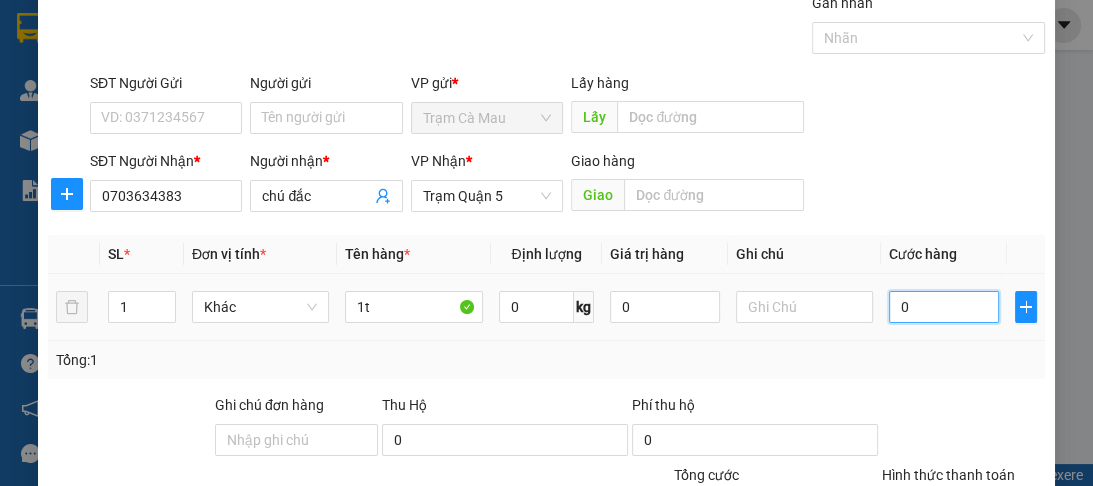type on "5" 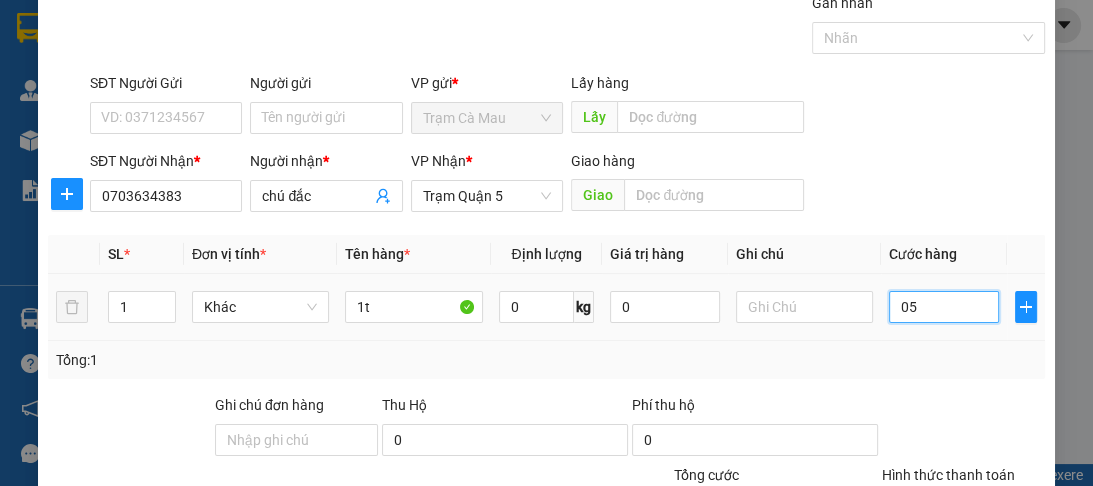 type on "50" 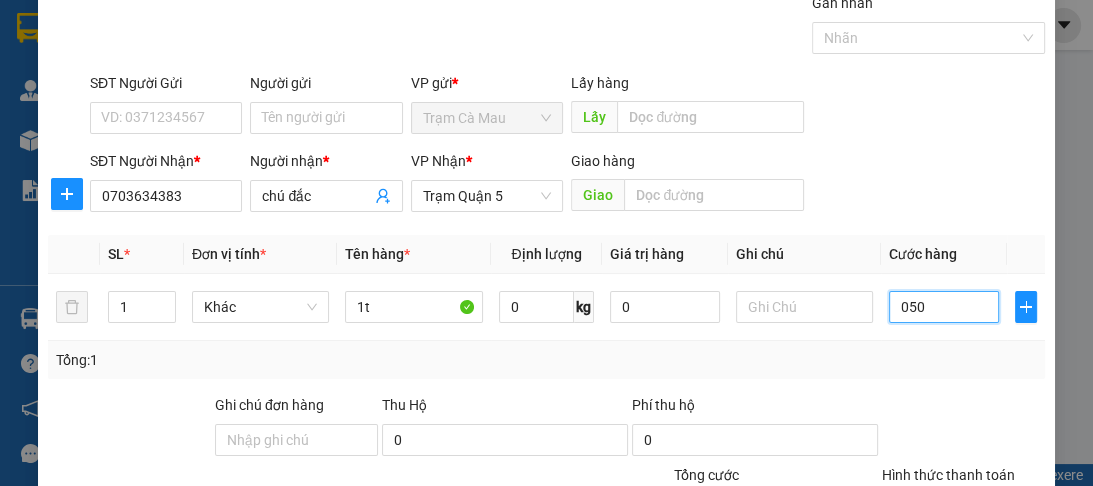 scroll, scrollTop: 252, scrollLeft: 0, axis: vertical 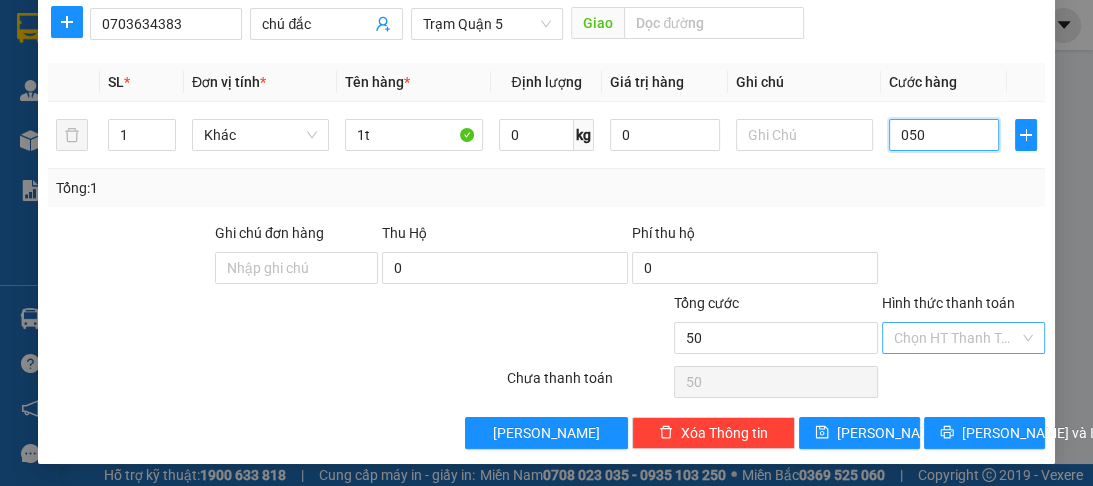 type on "050" 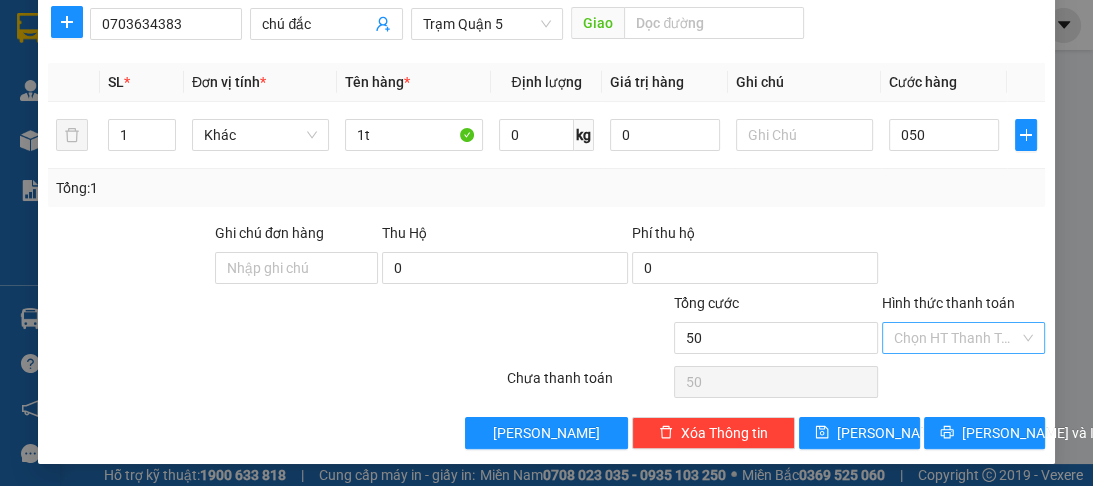 type on "50.000" 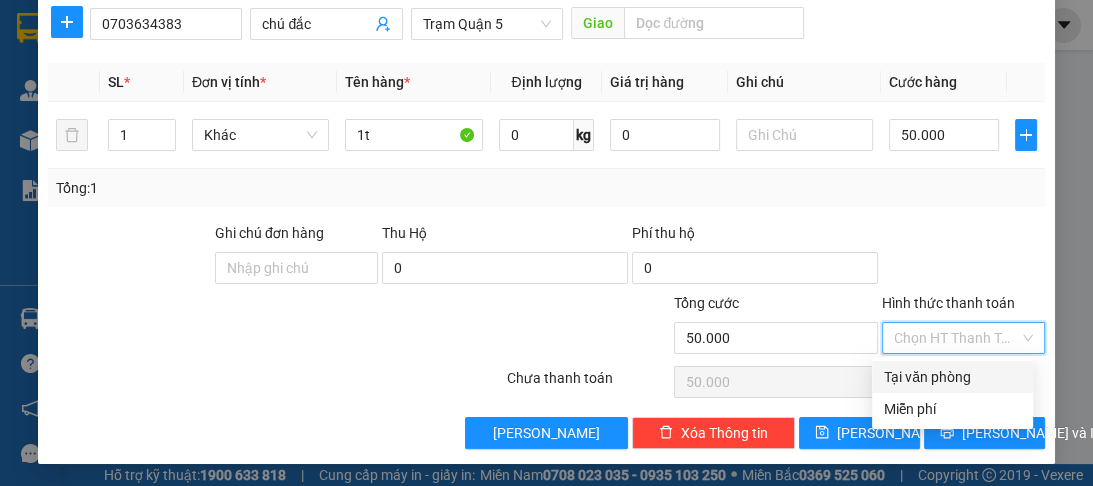 click on "Hình thức thanh toán" at bounding box center (956, 338) 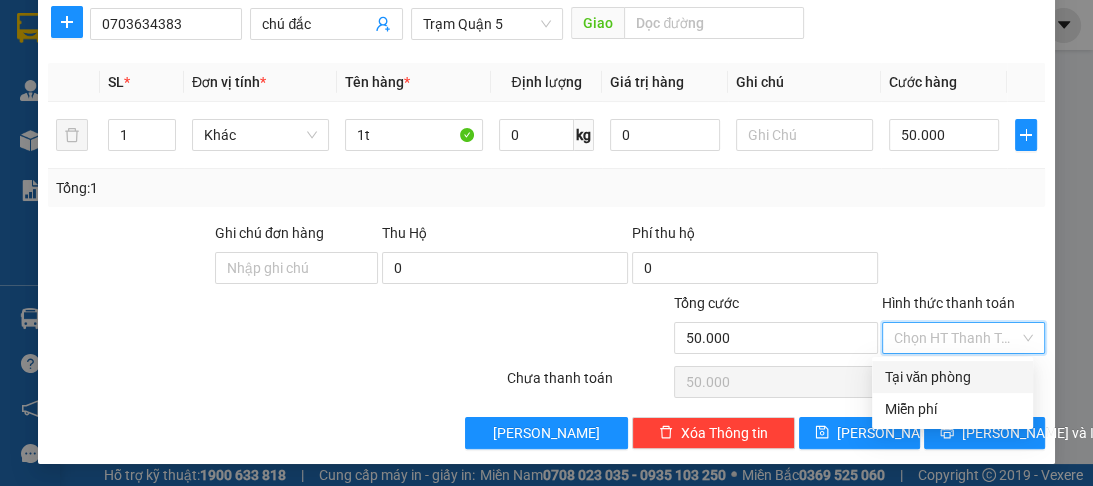 click on "Tại văn phòng" at bounding box center [952, 377] 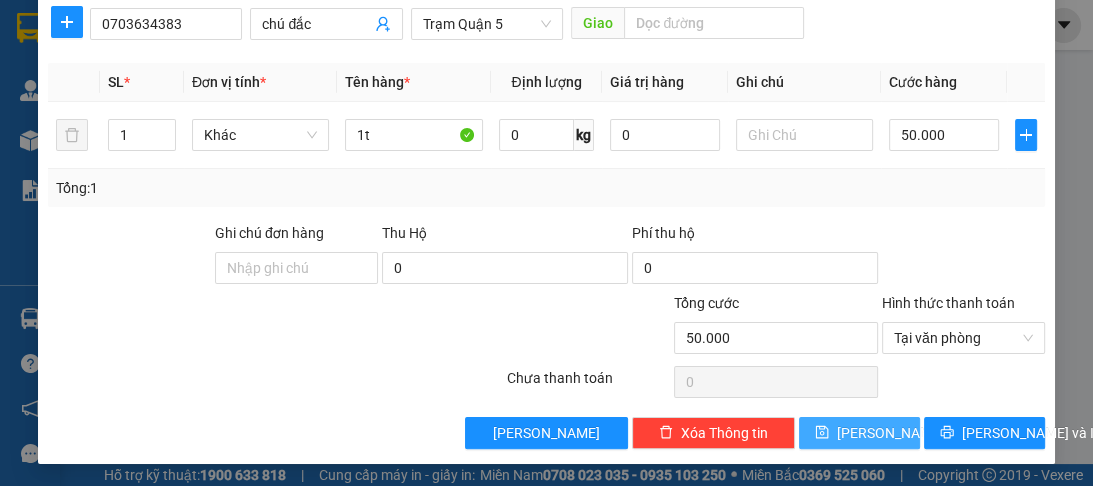 click on "[PERSON_NAME]" at bounding box center (890, 433) 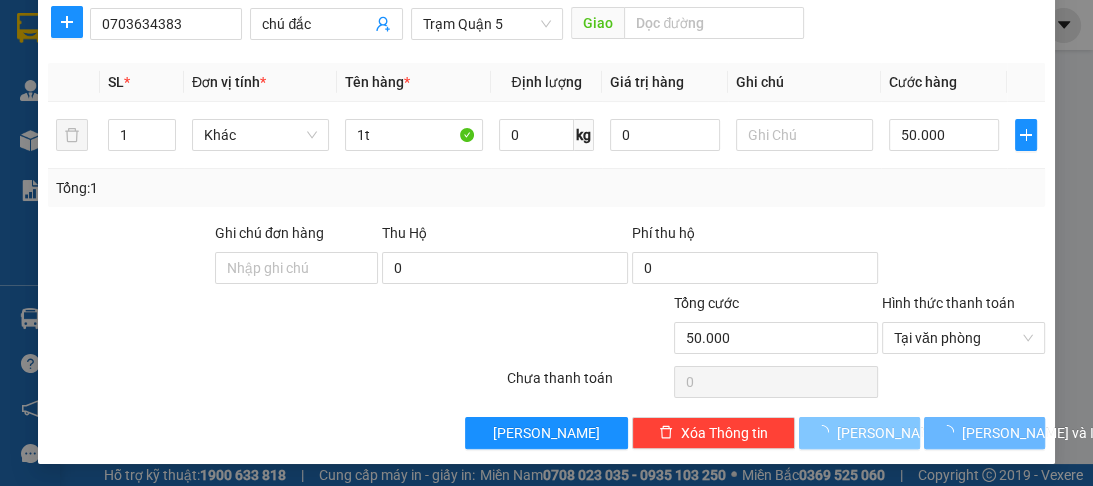 type 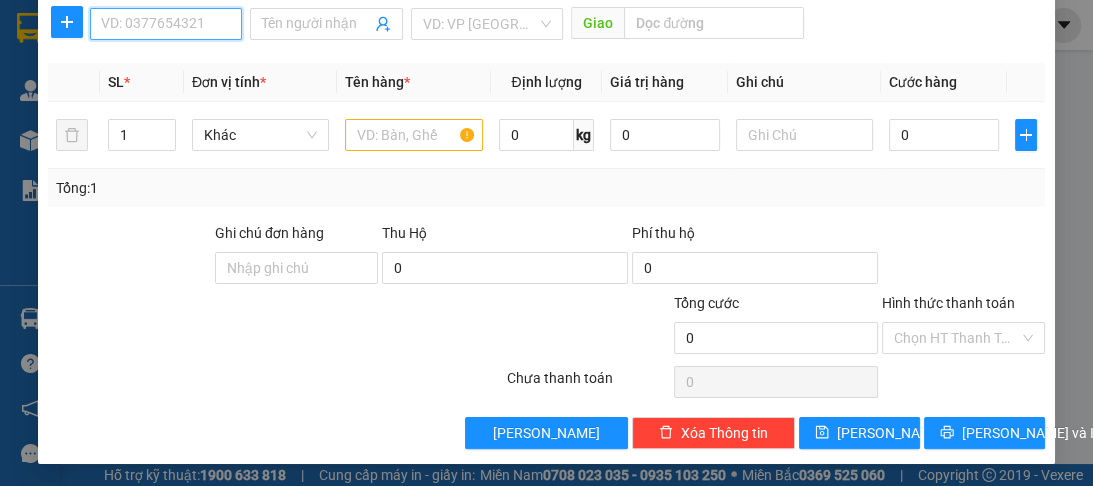click on "SĐT Người Nhận  *" at bounding box center [166, 24] 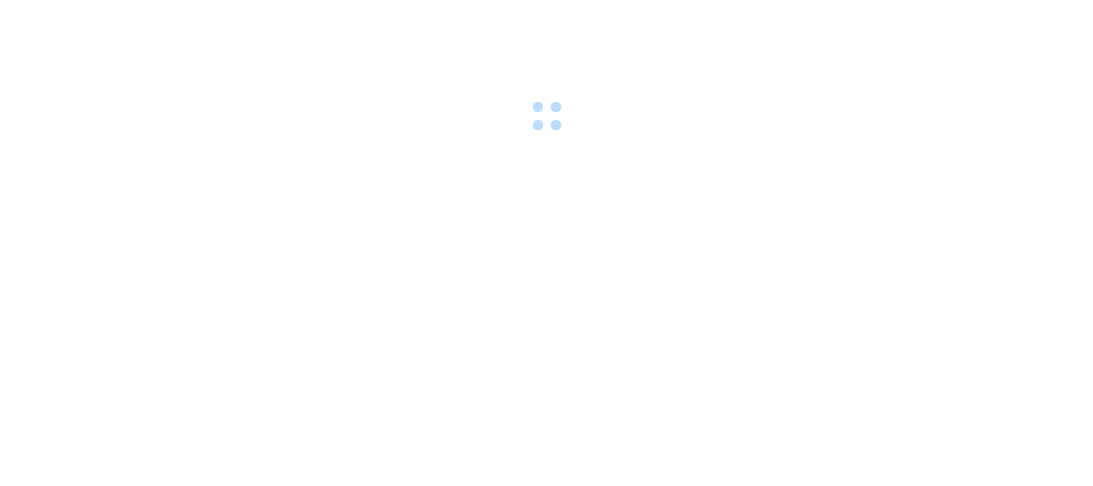 scroll, scrollTop: 0, scrollLeft: 0, axis: both 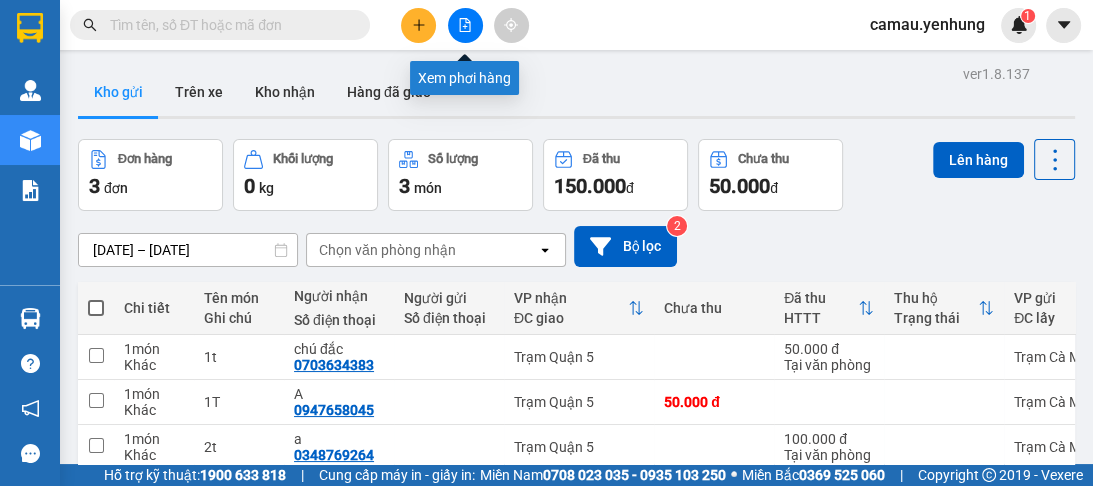 click 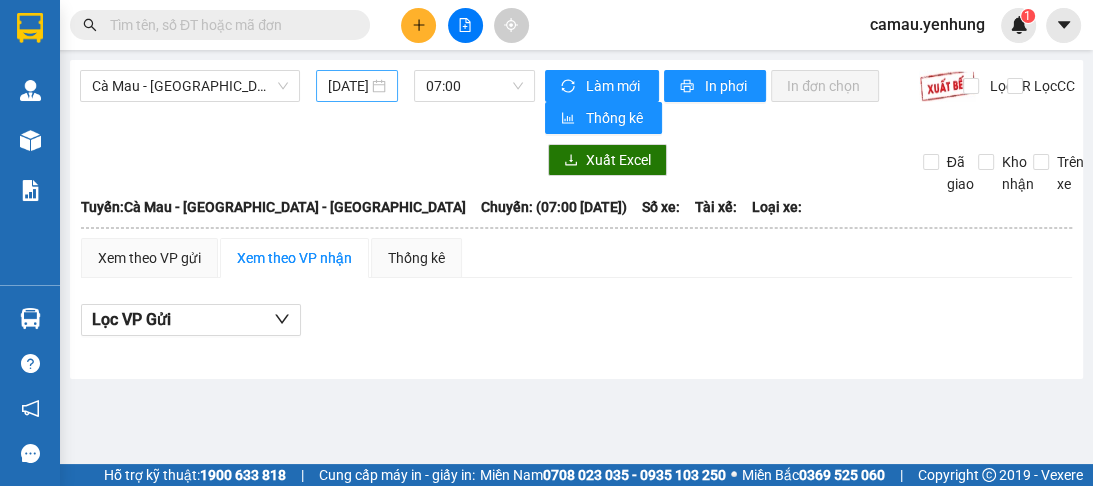 click on "10/07/2025" at bounding box center (357, 86) 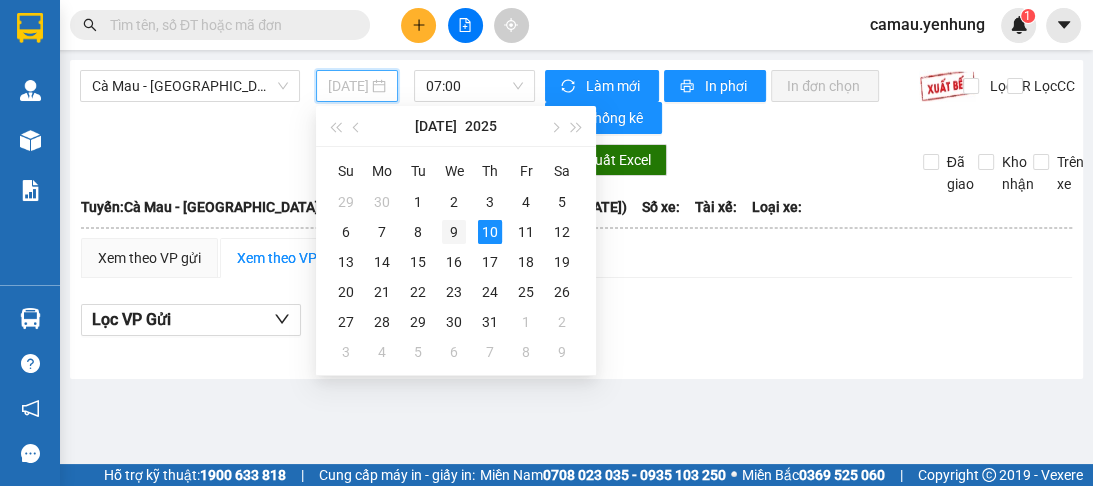 click on "9" at bounding box center (454, 232) 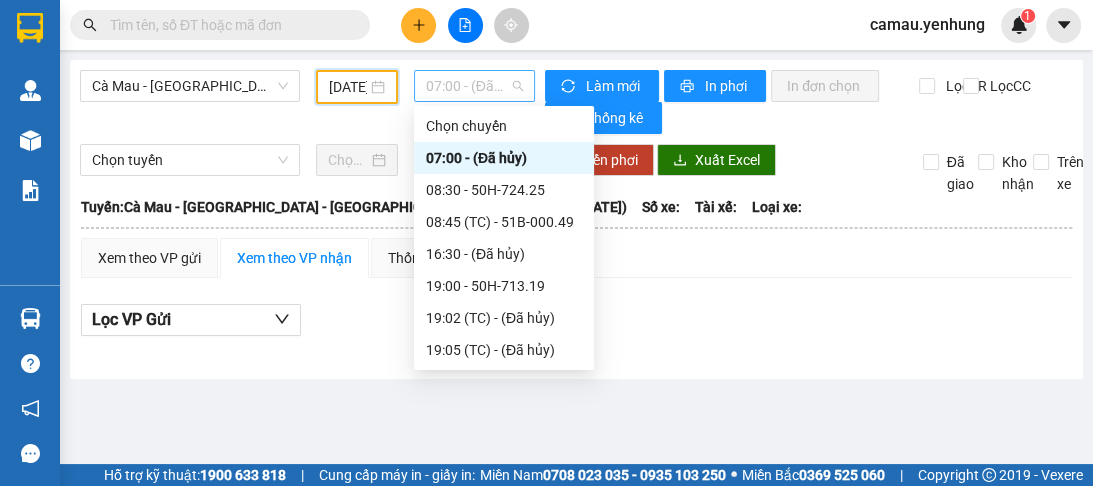 click on "07:00     - (Đã hủy)" at bounding box center (474, 86) 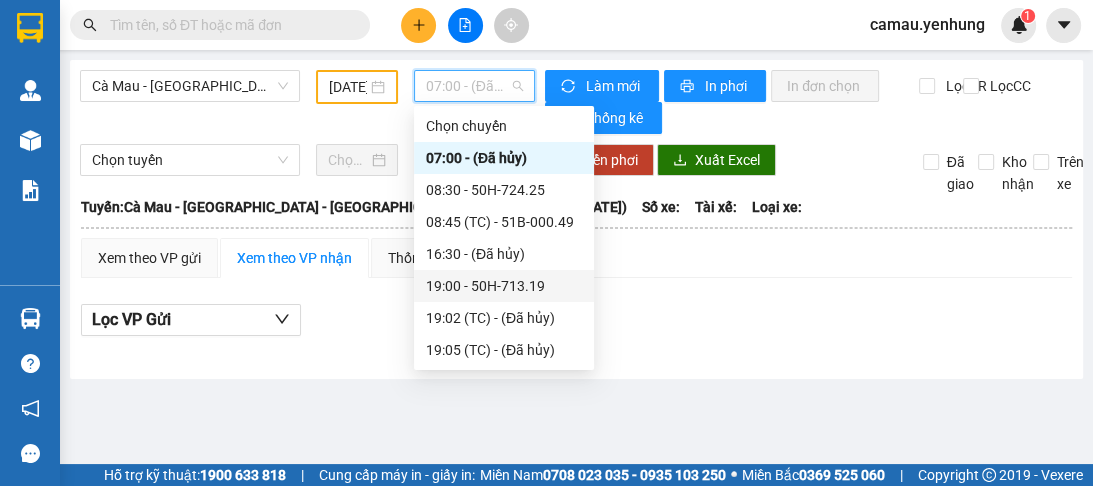 click on "19:00     - 50H-713.19" at bounding box center (504, 286) 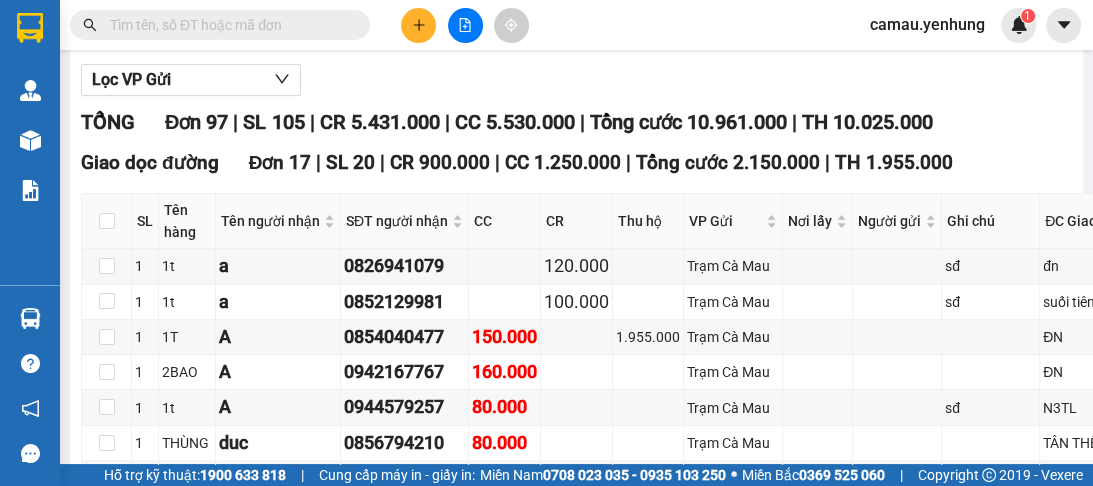 scroll, scrollTop: 80, scrollLeft: 0, axis: vertical 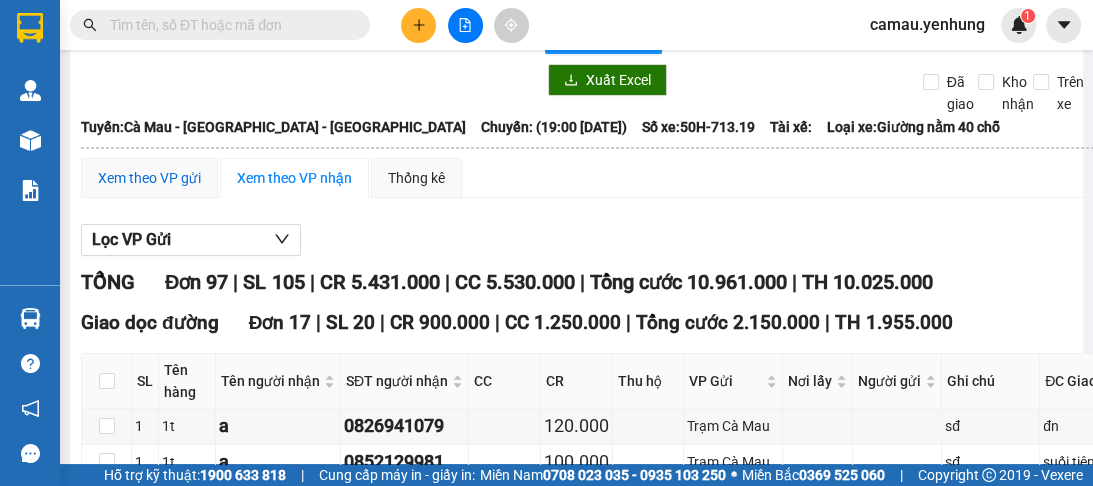 click on "Xem theo VP gửi" at bounding box center [149, 178] 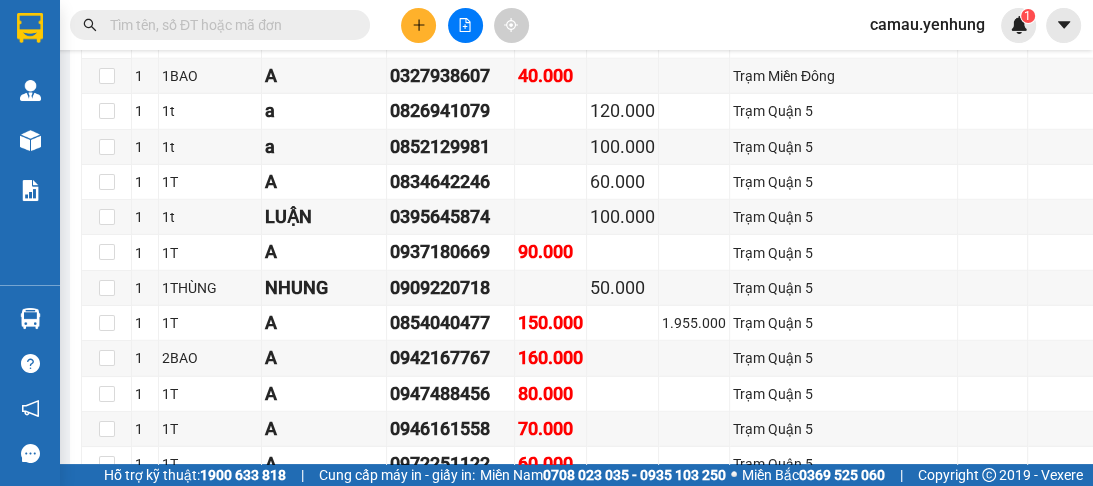 scroll, scrollTop: 3920, scrollLeft: 0, axis: vertical 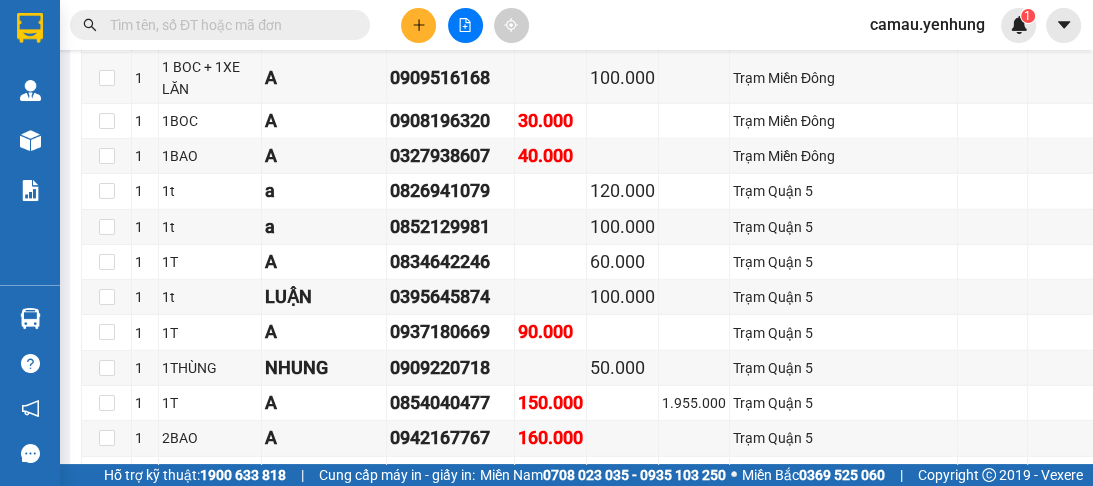 click on "0912688261" at bounding box center (450, -107) 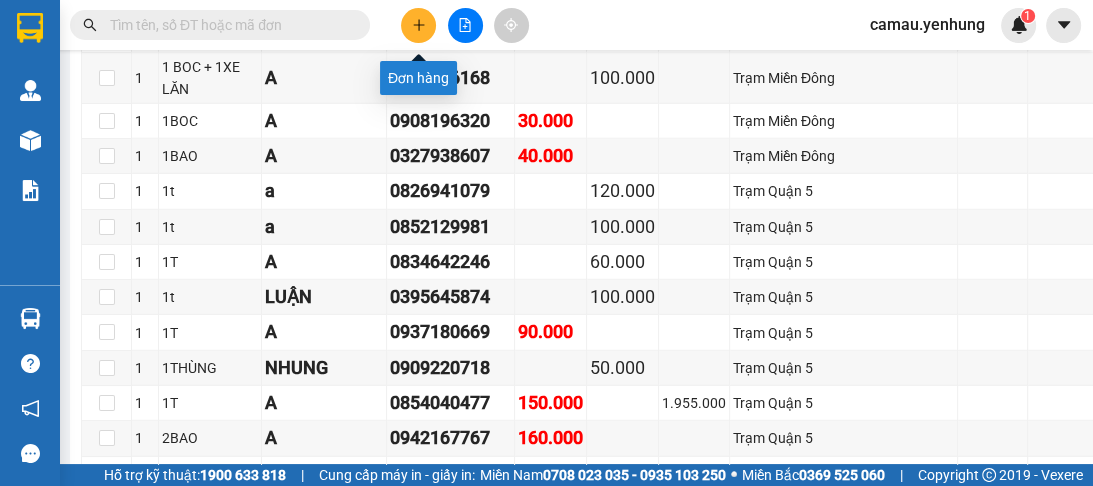 click at bounding box center [418, 25] 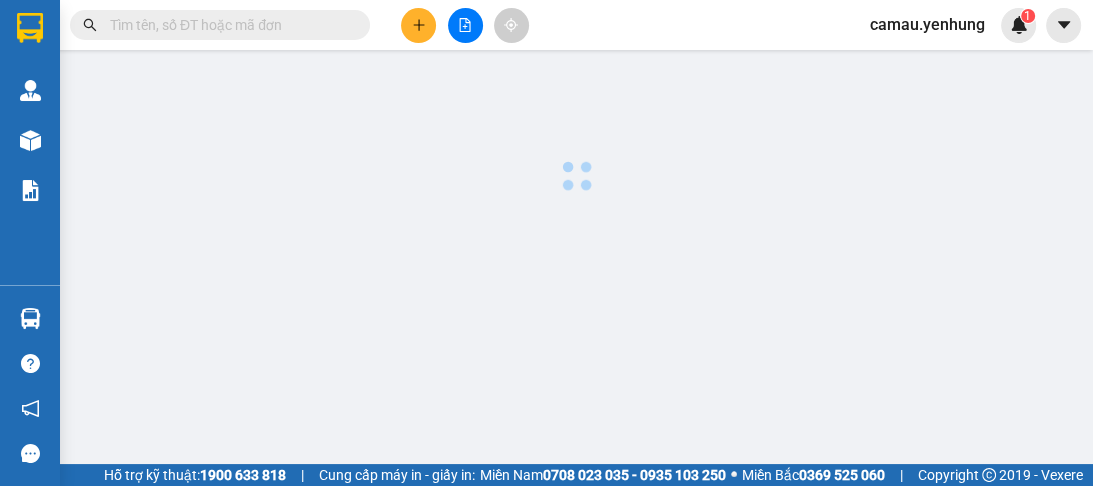 scroll, scrollTop: 0, scrollLeft: 0, axis: both 